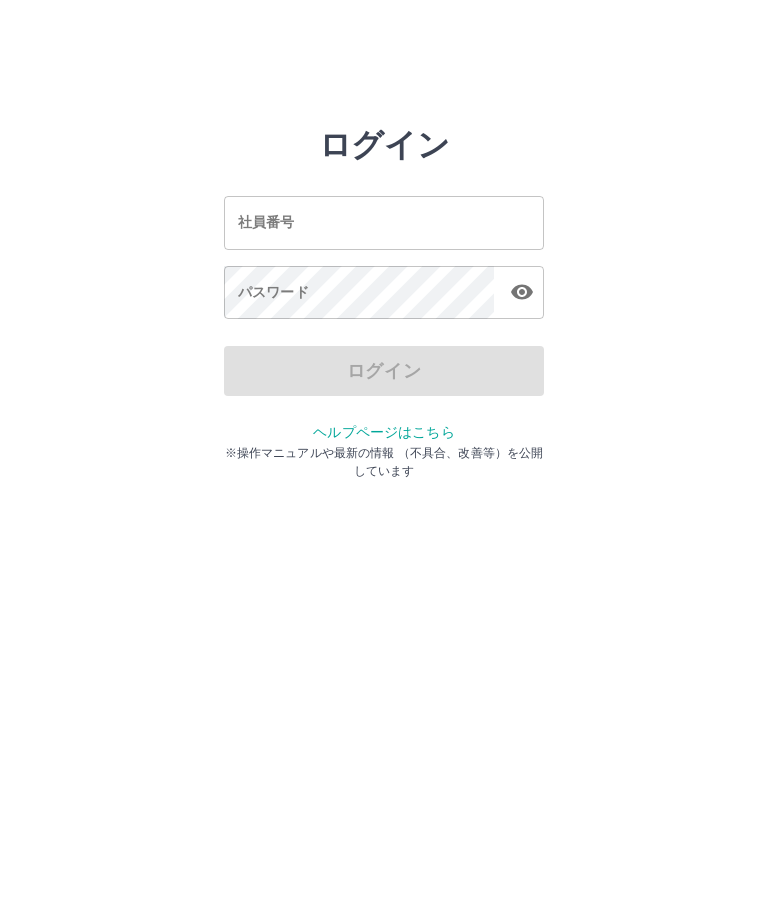 scroll, scrollTop: 0, scrollLeft: 0, axis: both 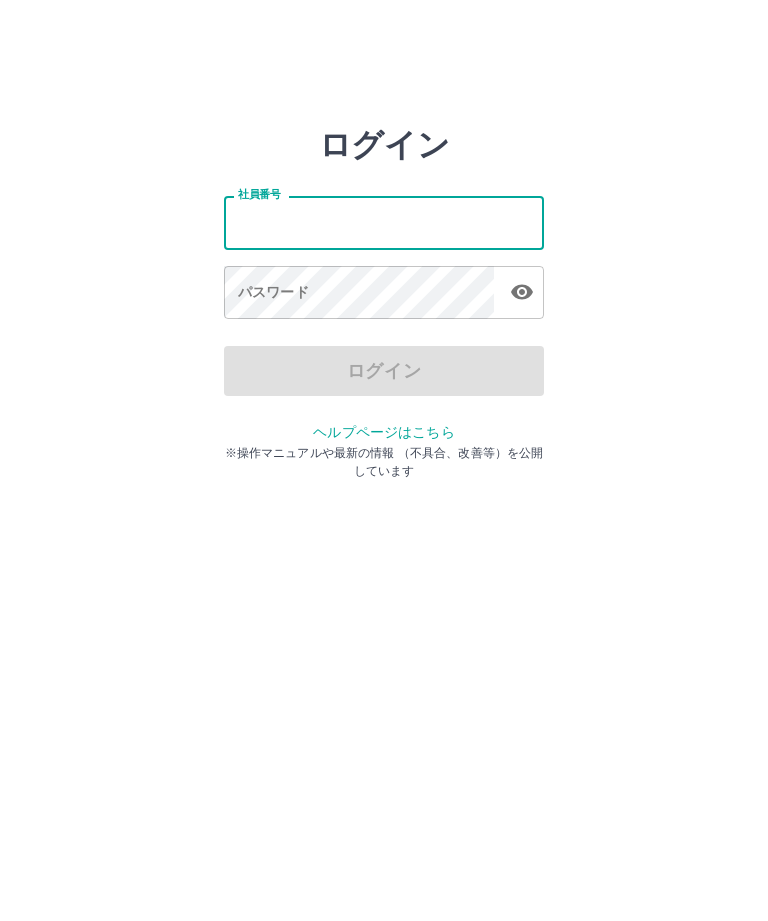 type on "*******" 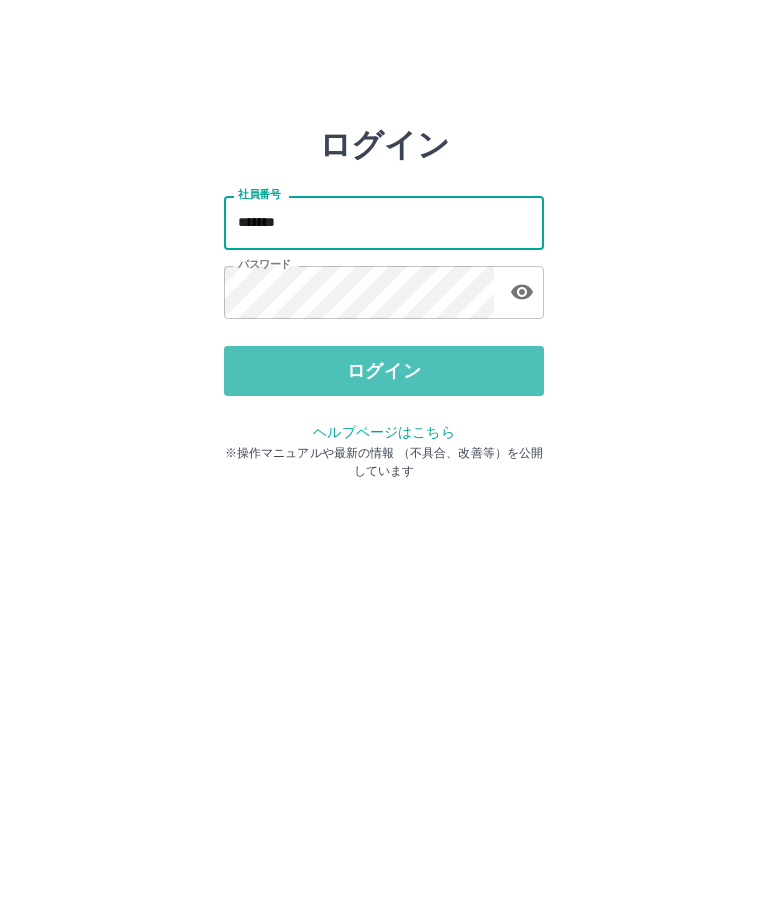 click on "ログイン" at bounding box center [384, 371] 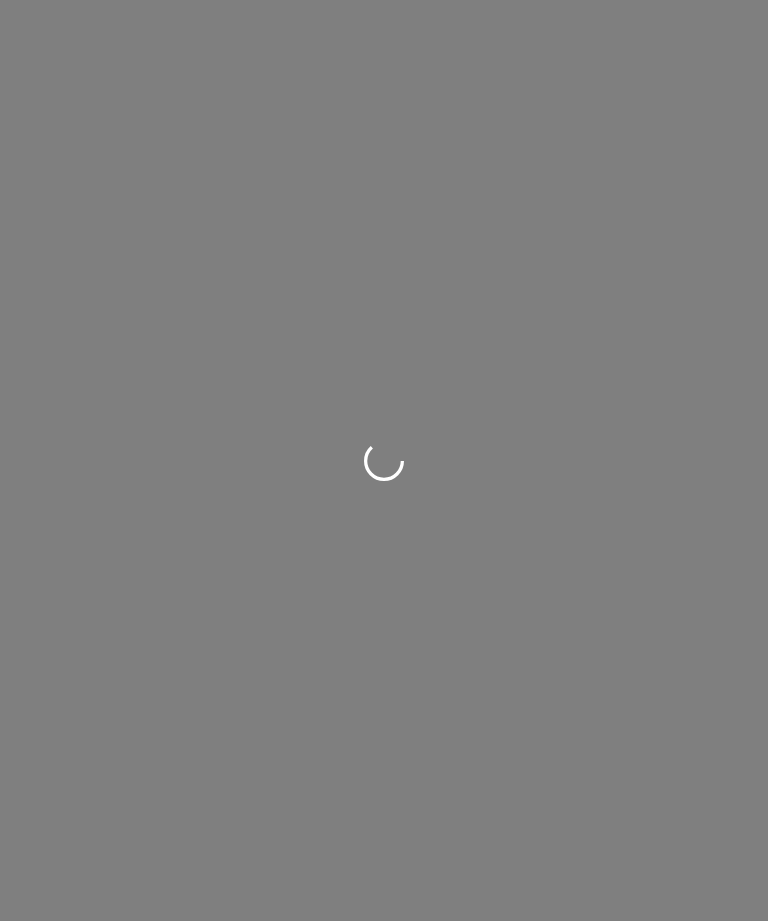 scroll, scrollTop: 0, scrollLeft: 0, axis: both 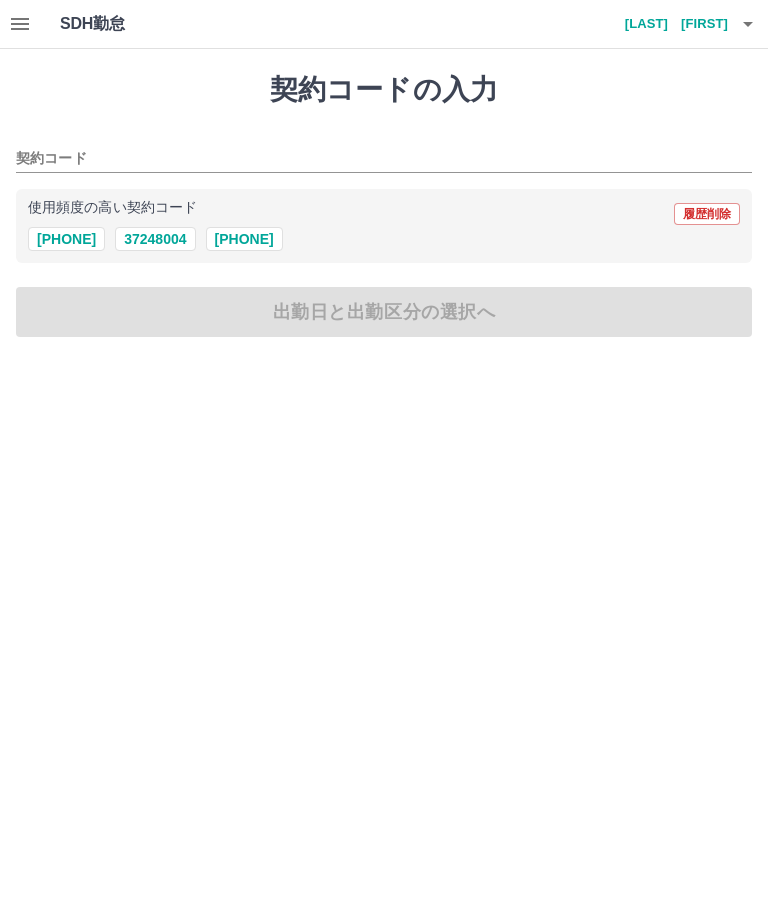click on "37248004" at bounding box center [155, 239] 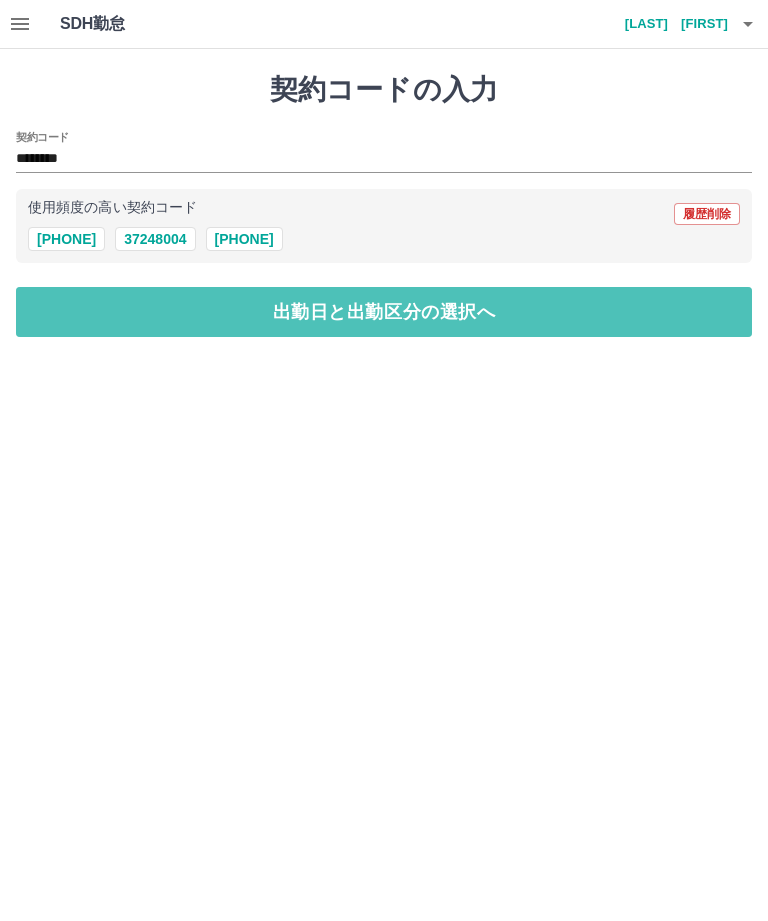 click on "出勤日と出勤区分の選択へ" at bounding box center (384, 312) 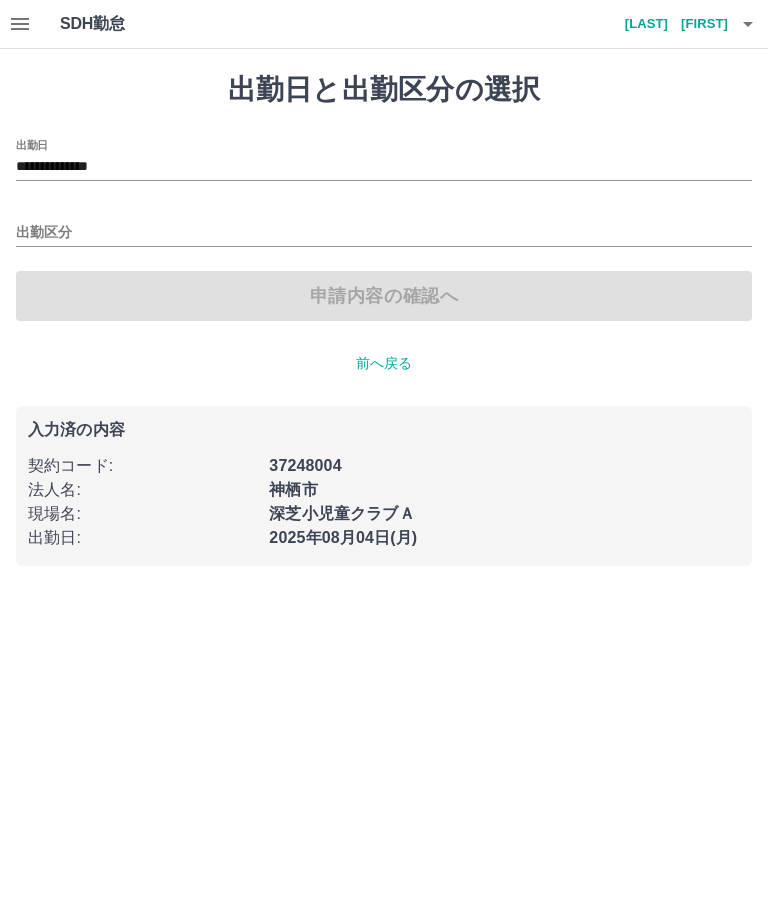 click on "出勤区分" at bounding box center [384, 233] 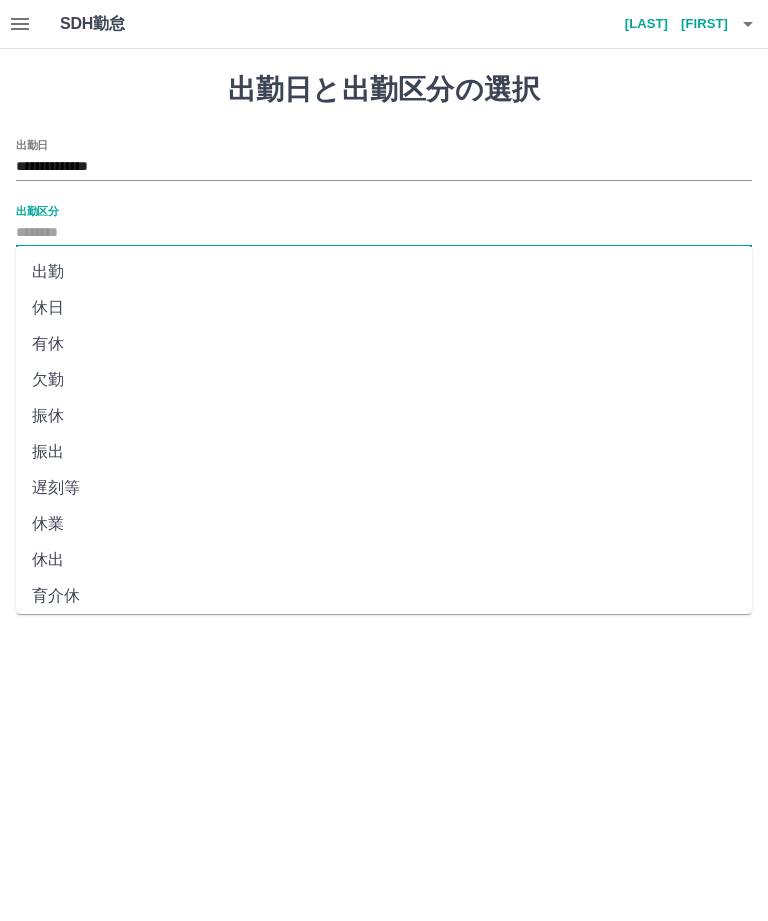 click on "出勤" at bounding box center [384, 272] 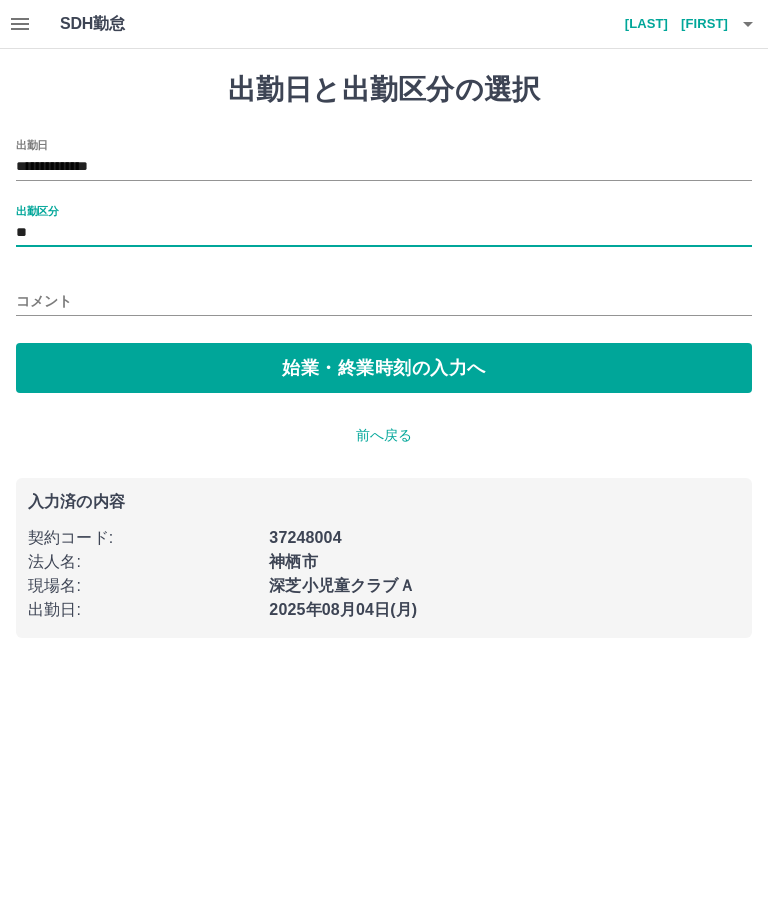 click on "始業・終業時刻の入力へ" at bounding box center [384, 368] 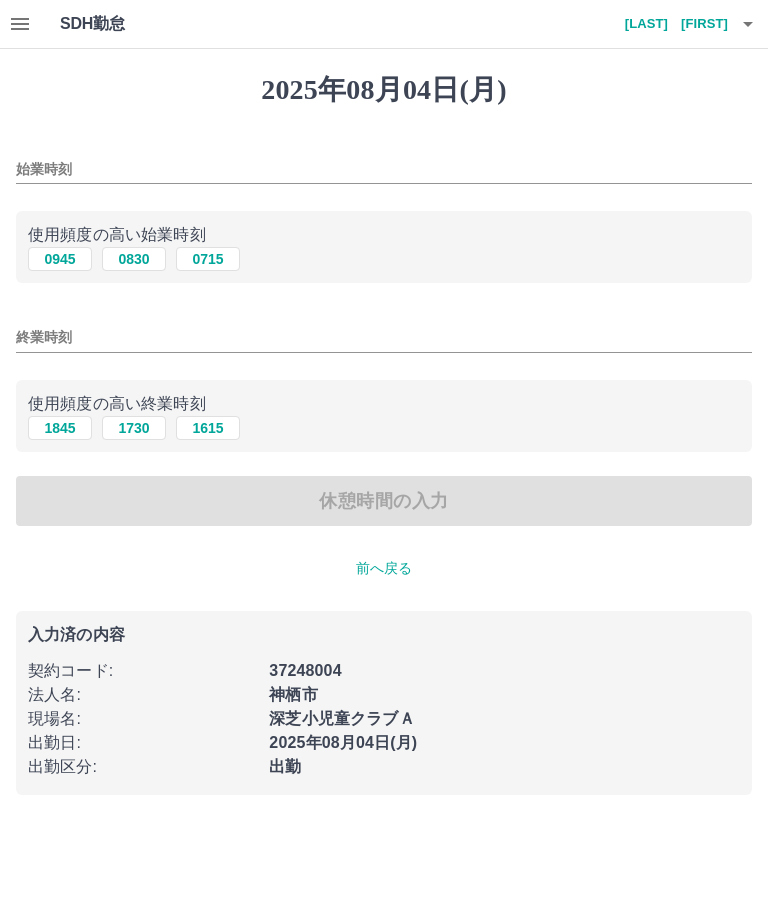 click on "0945" at bounding box center [60, 259] 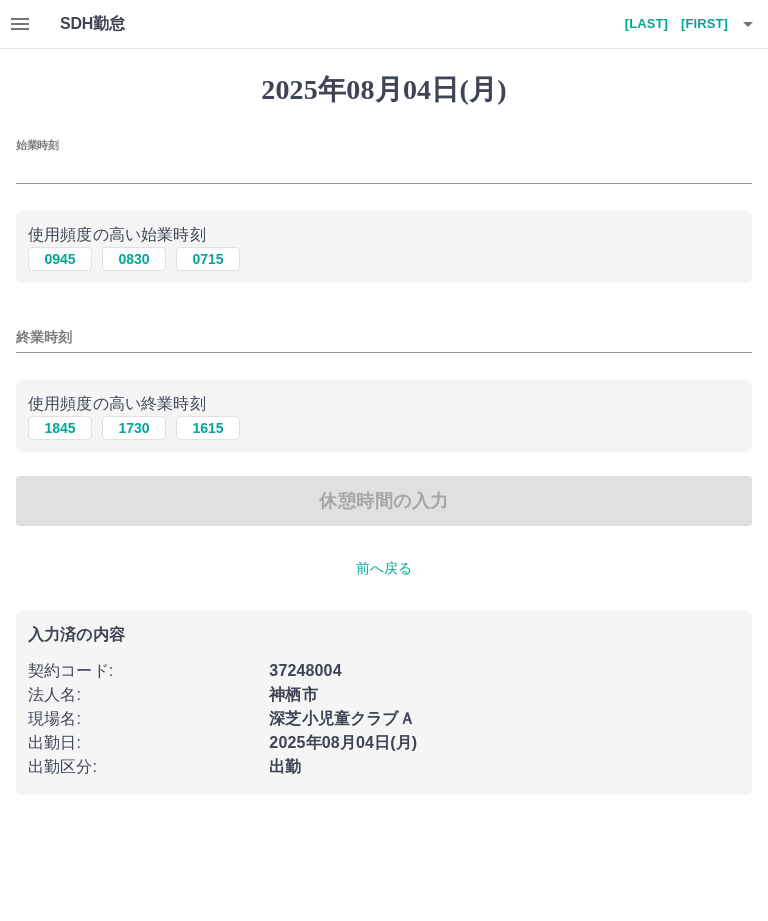 type on "****" 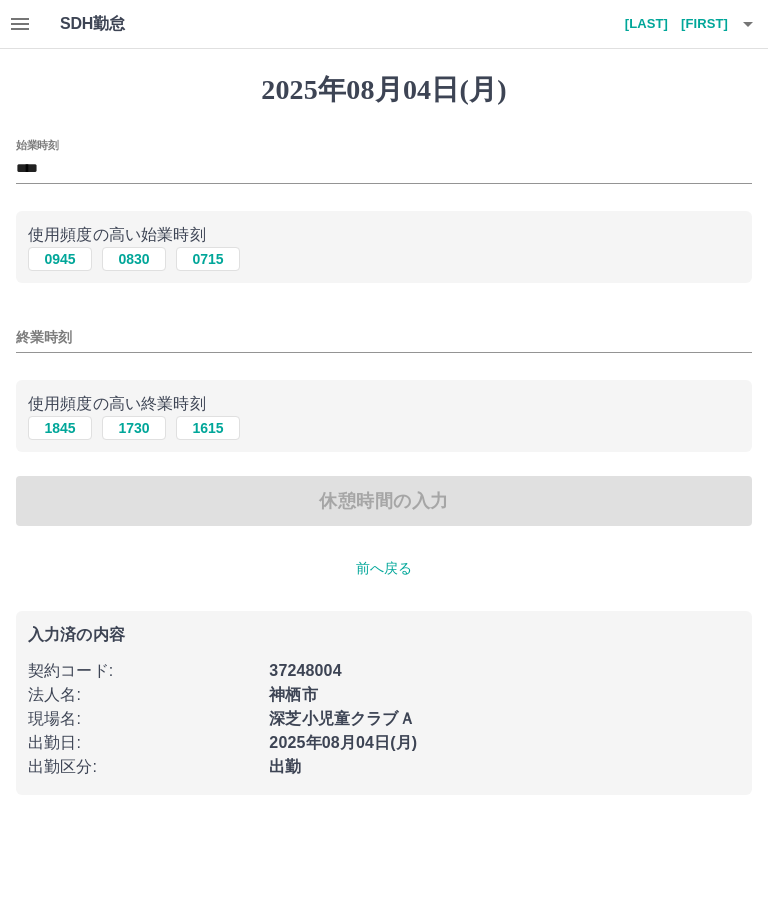click on "1845" at bounding box center [60, 428] 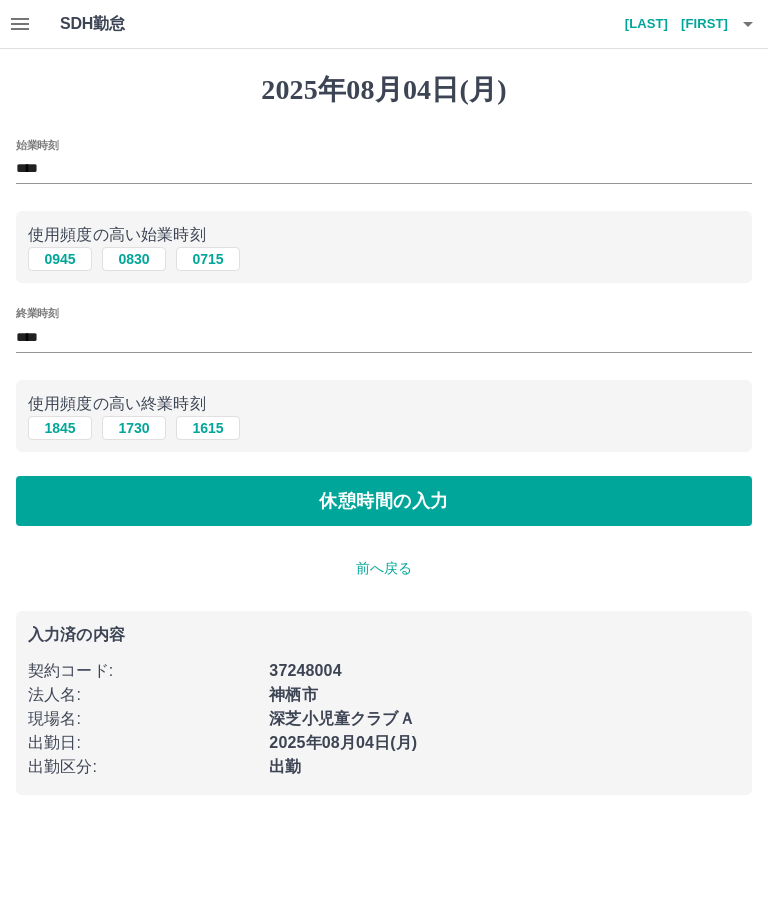 click on "休憩時間の入力" at bounding box center (384, 501) 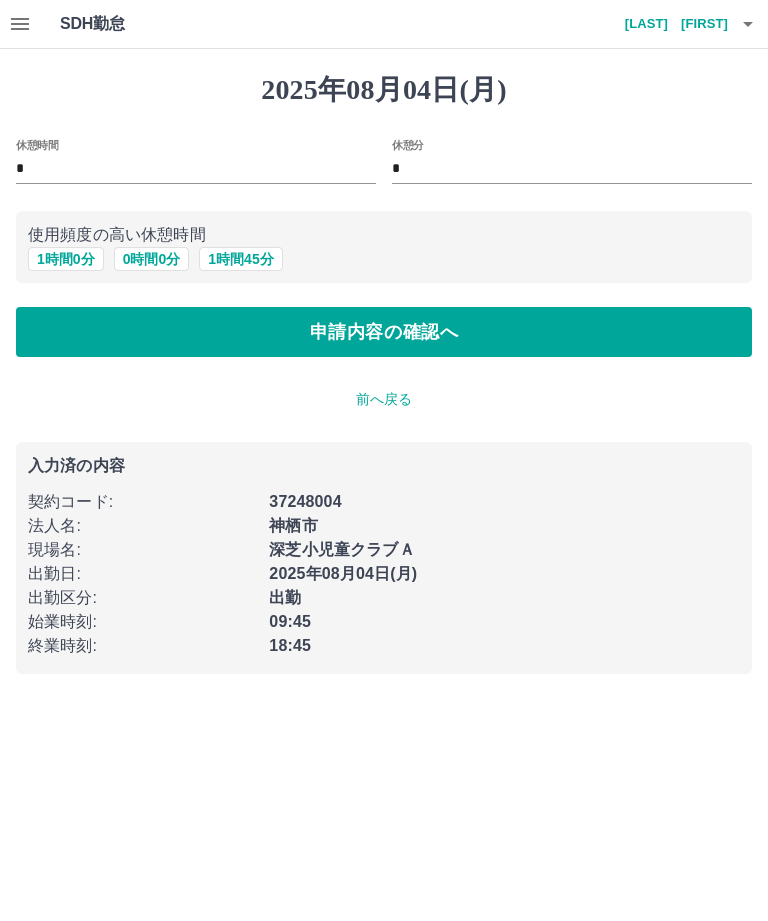 click on "1 時間 0 分" at bounding box center (66, 259) 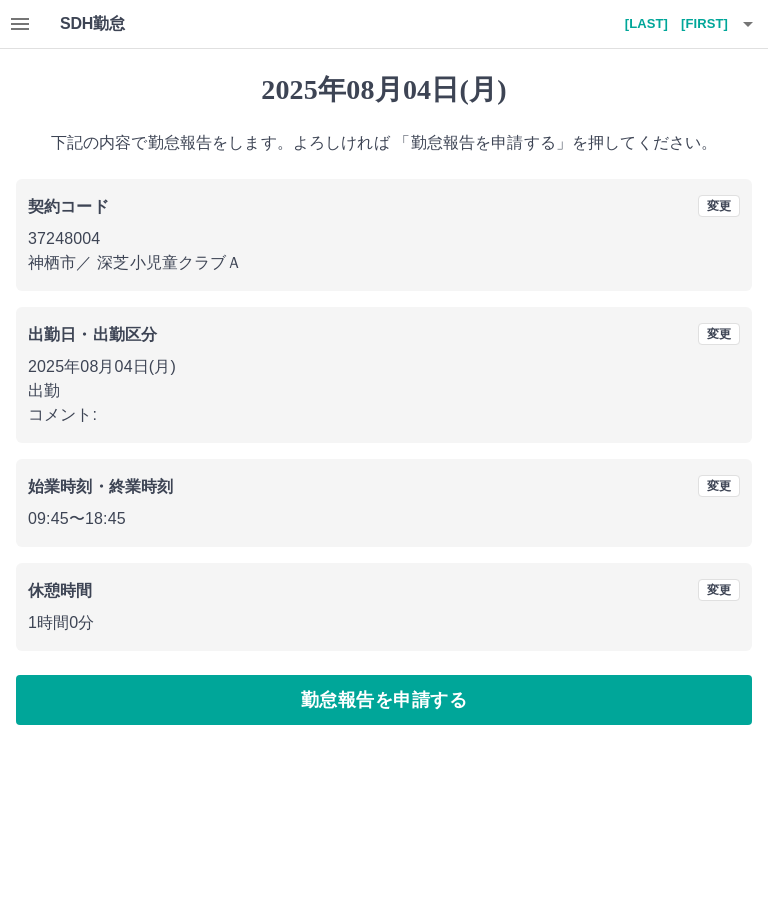 click on "勤怠報告を申請する" at bounding box center (384, 700) 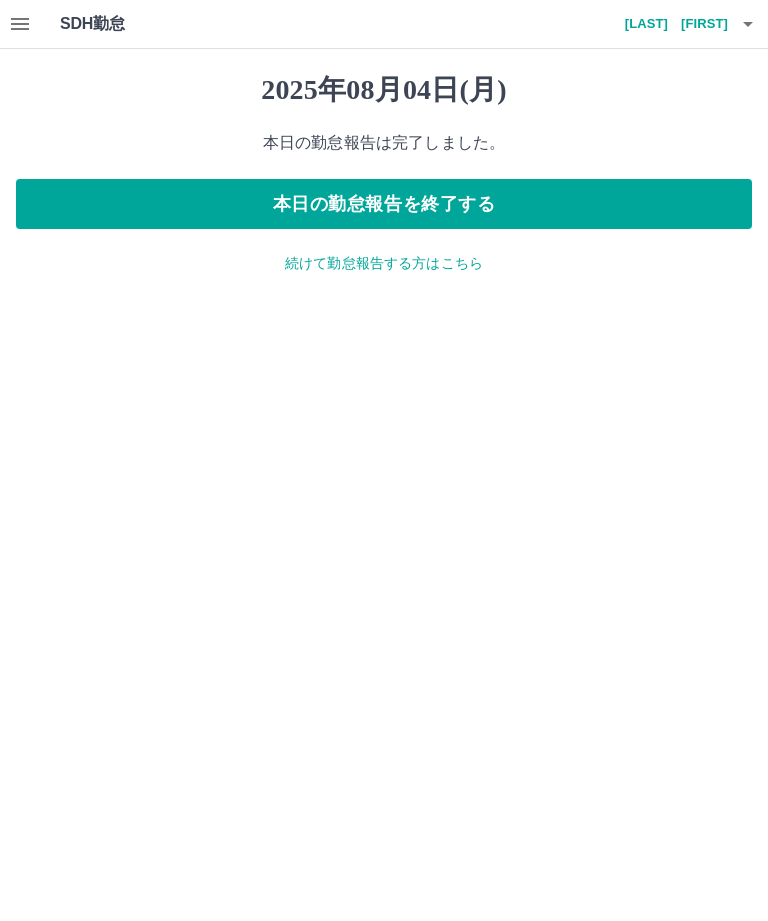 click on "本日の勤怠報告を終了する" at bounding box center [384, 204] 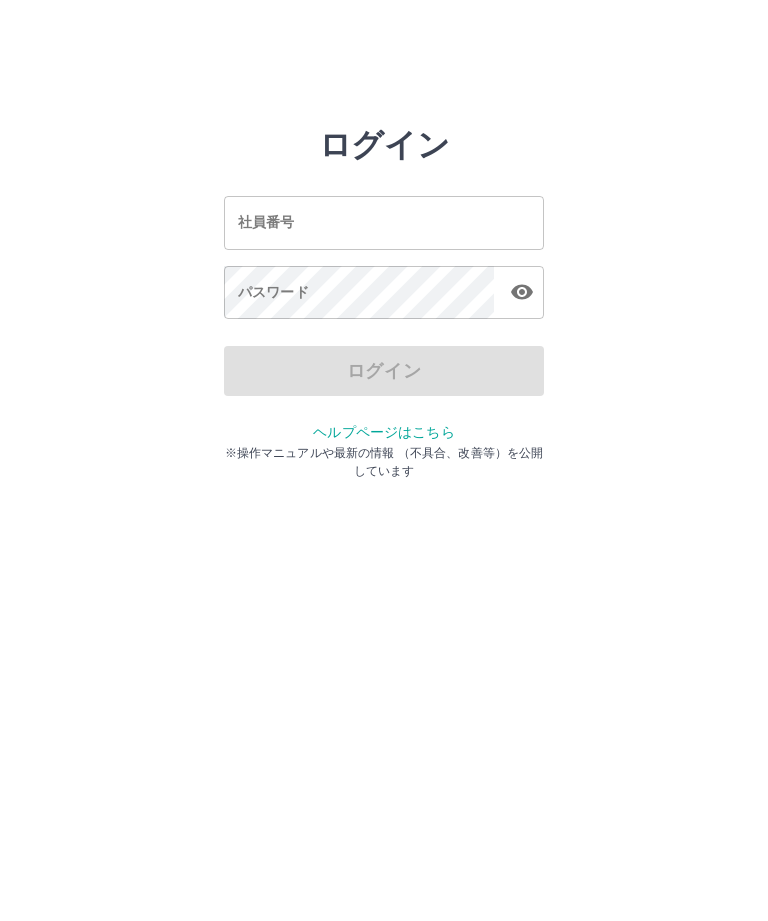 scroll, scrollTop: 0, scrollLeft: 0, axis: both 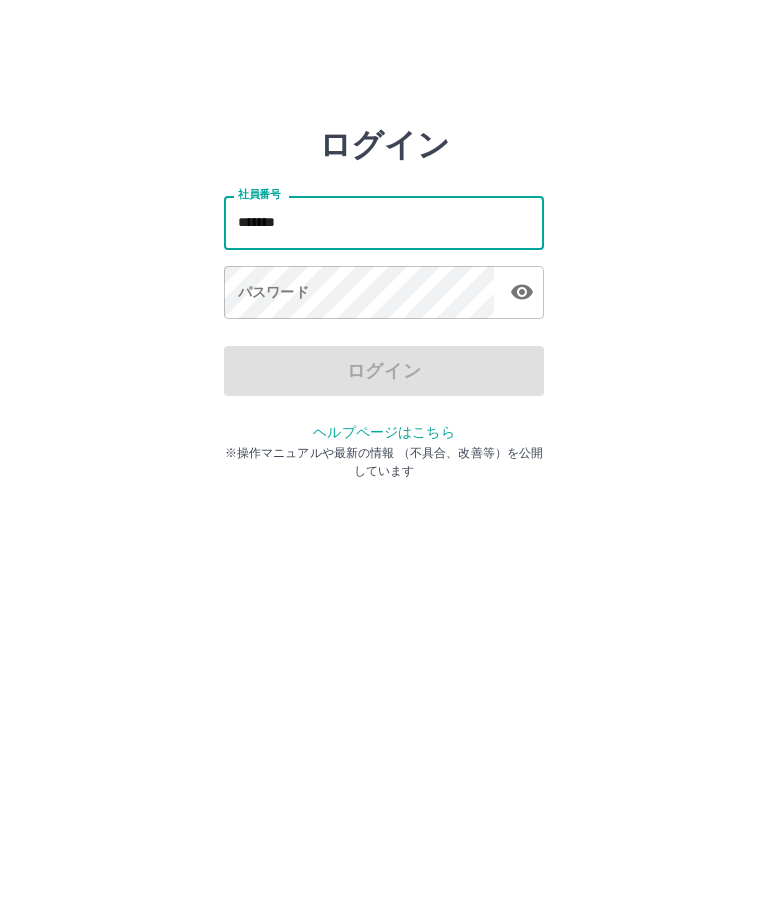 type on "*******" 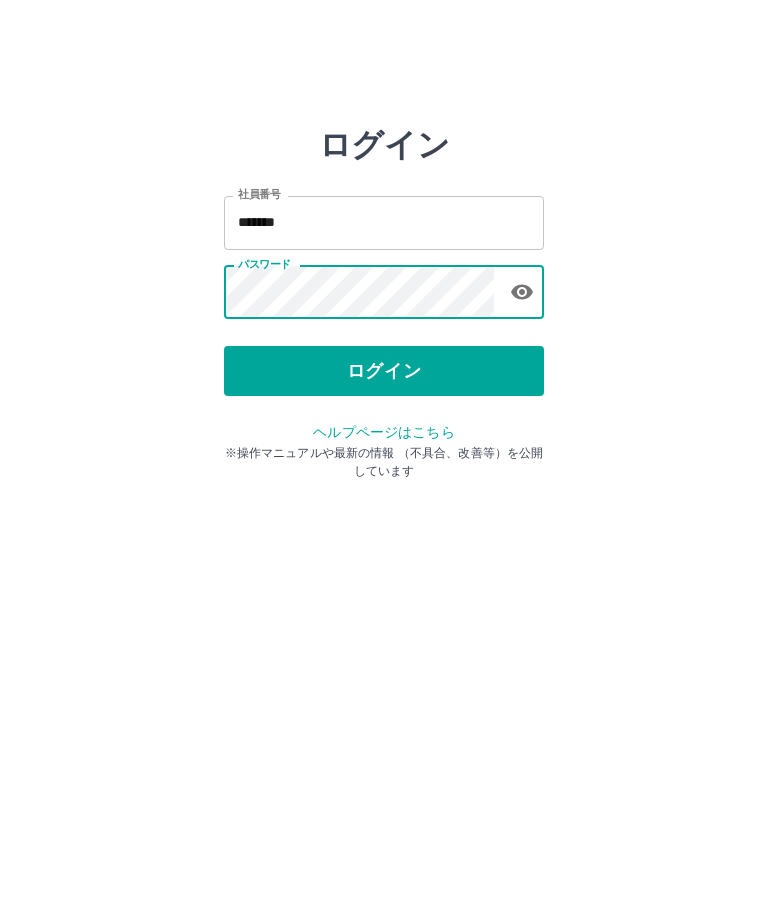 click on "ログイン" at bounding box center [384, 371] 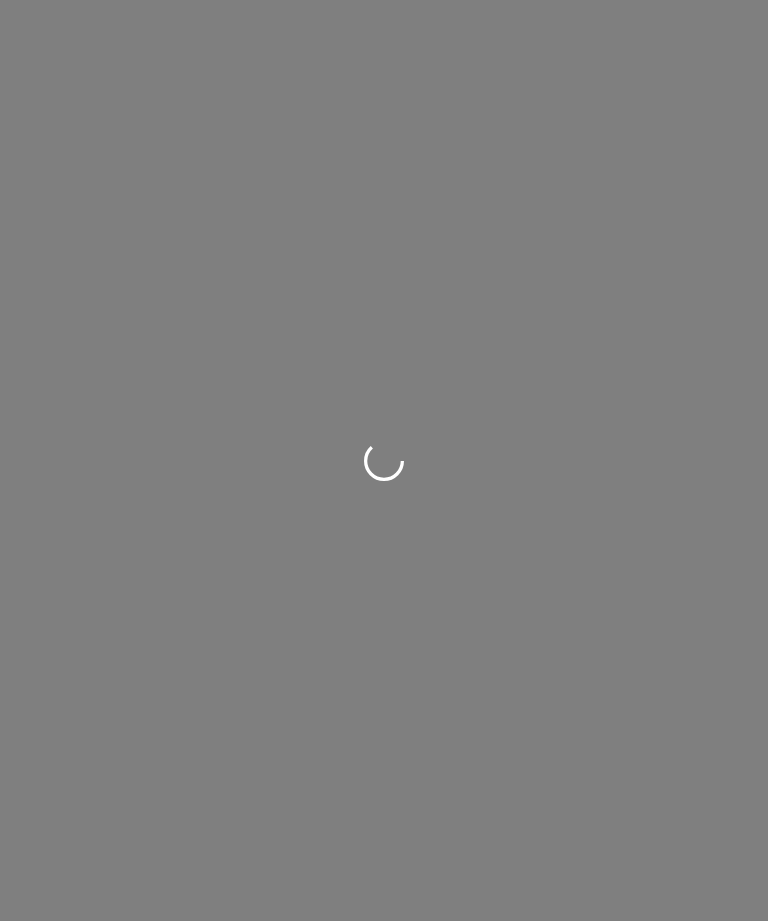 scroll, scrollTop: 0, scrollLeft: 0, axis: both 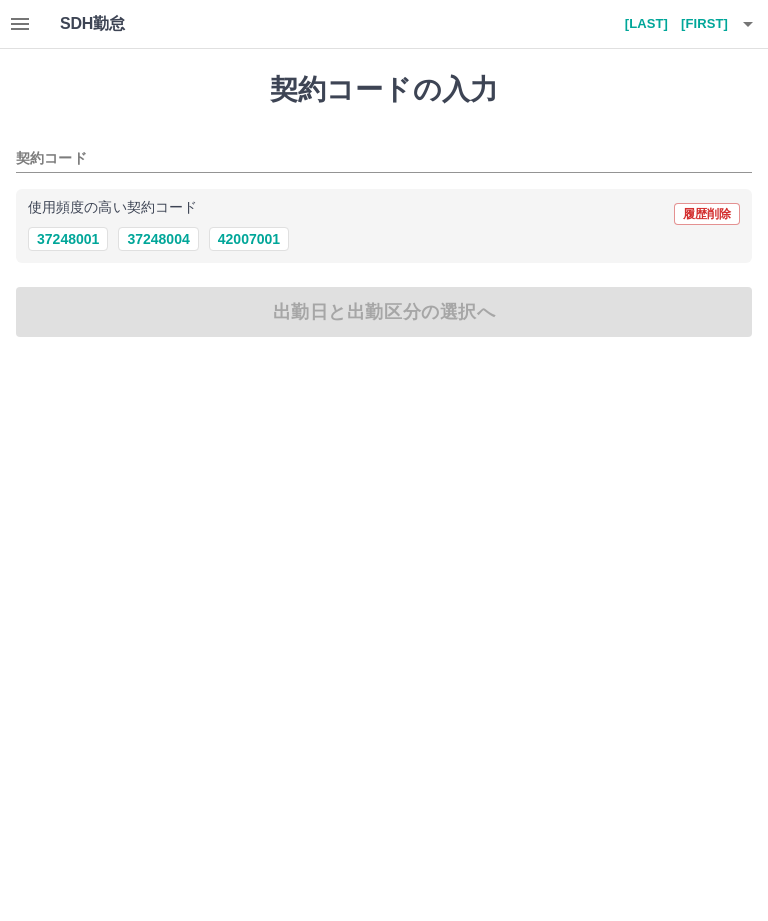 click on "37248004" at bounding box center [158, 239] 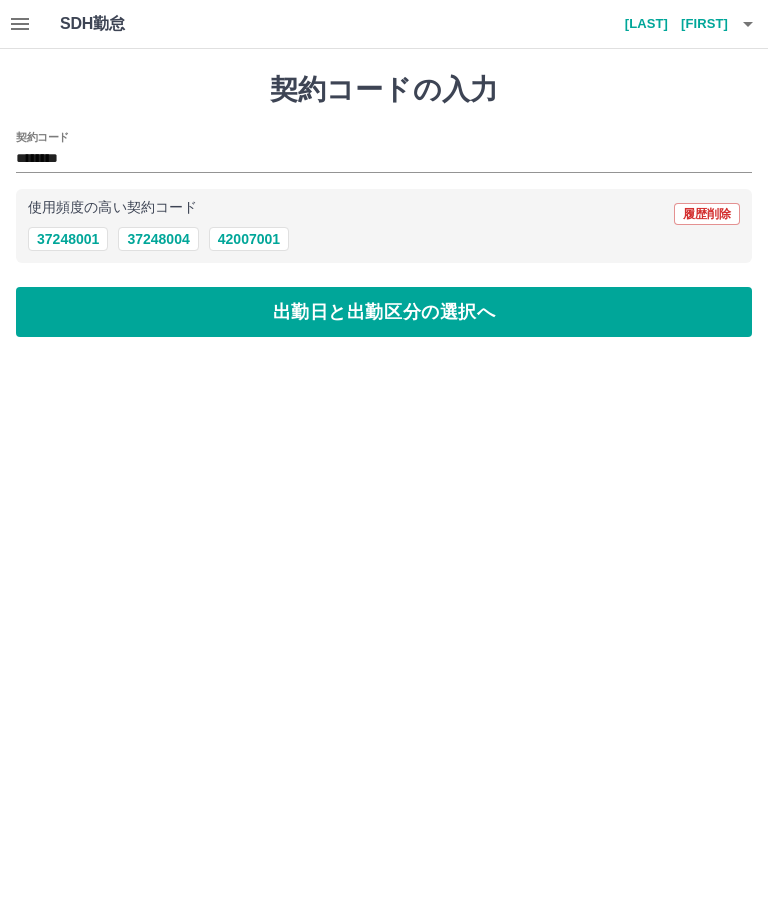 click on "出勤日と出勤区分の選択へ" at bounding box center [384, 312] 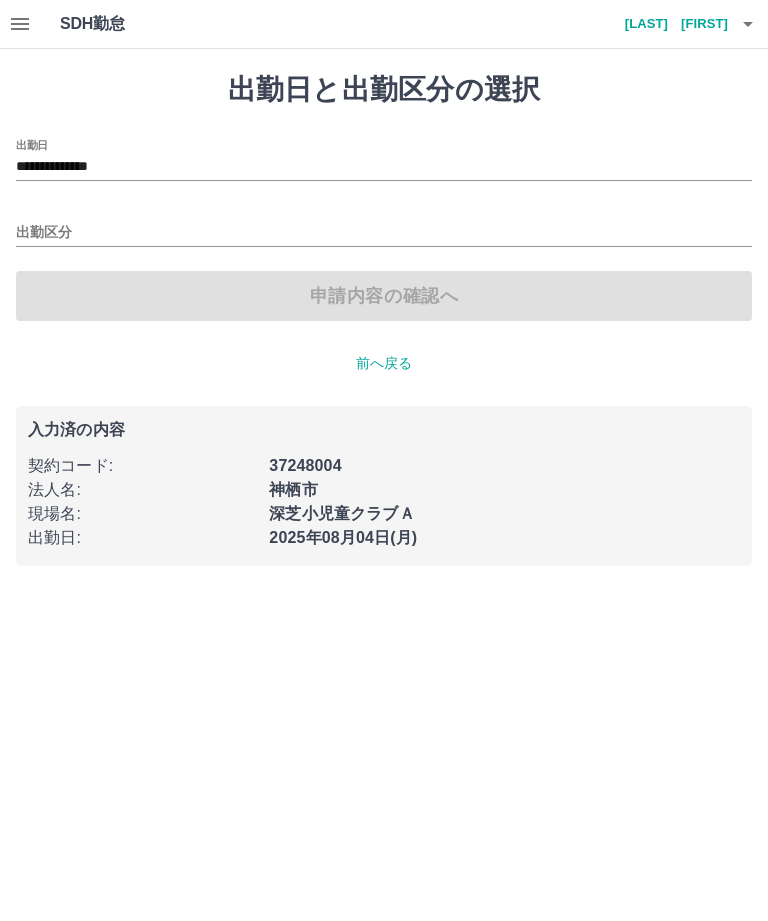 click on "出勤区分" at bounding box center (384, 233) 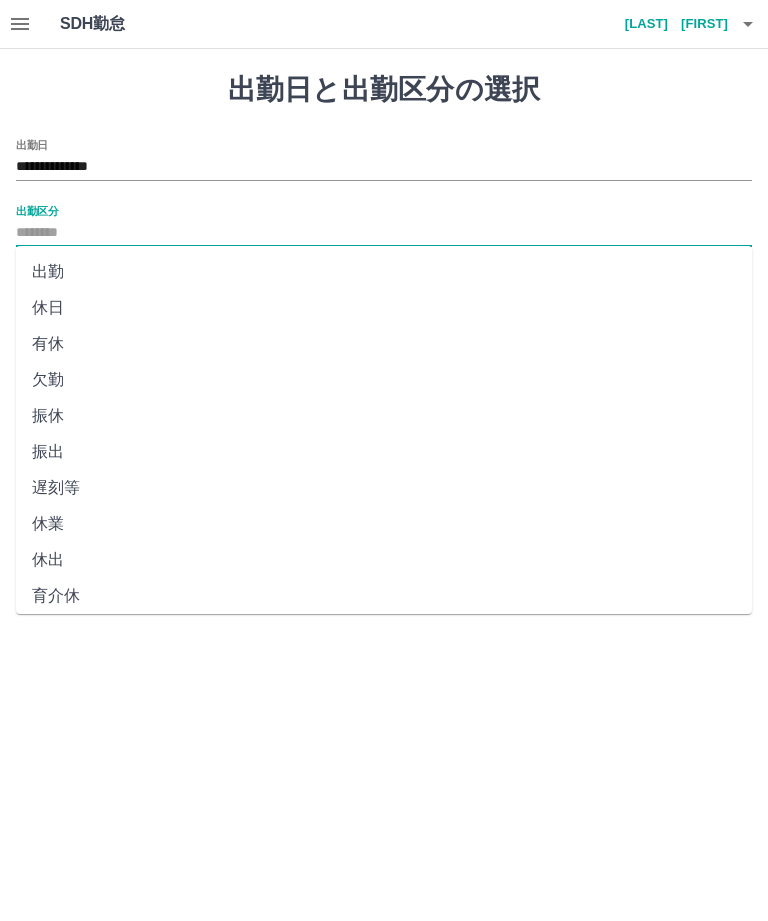 click on "出勤" at bounding box center [384, 272] 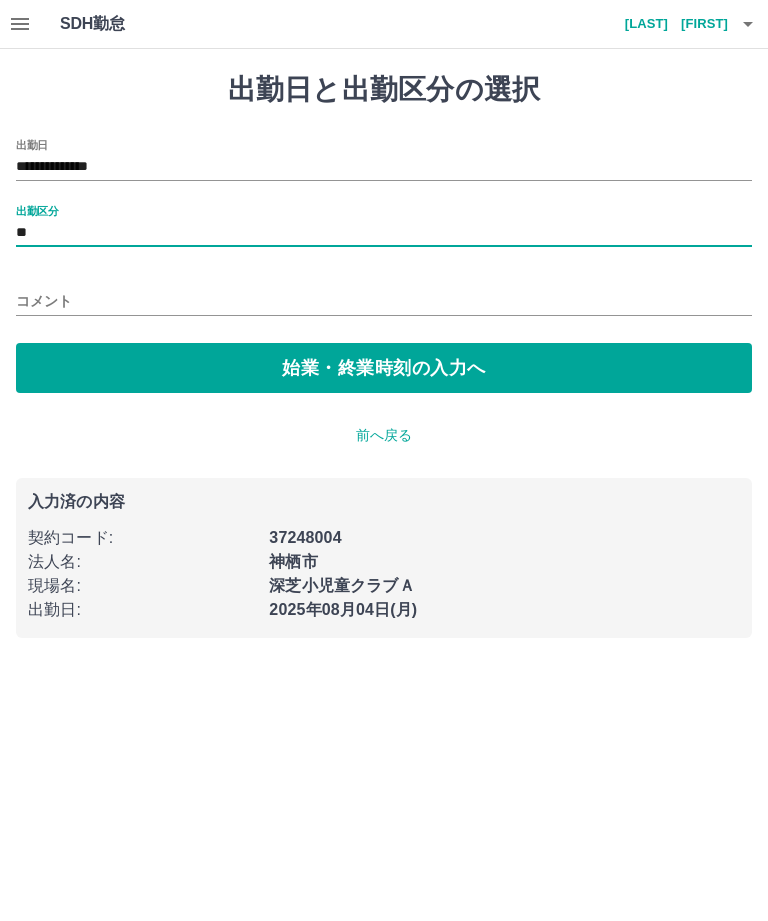 click on "始業・終業時刻の入力へ" at bounding box center (384, 368) 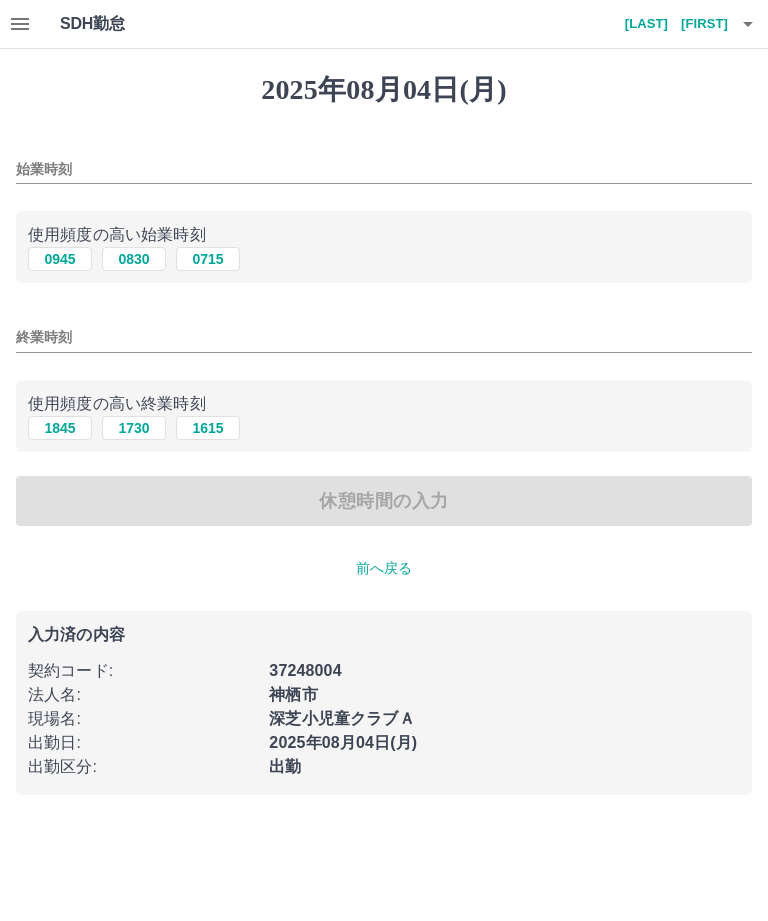 click on "0945" at bounding box center (60, 259) 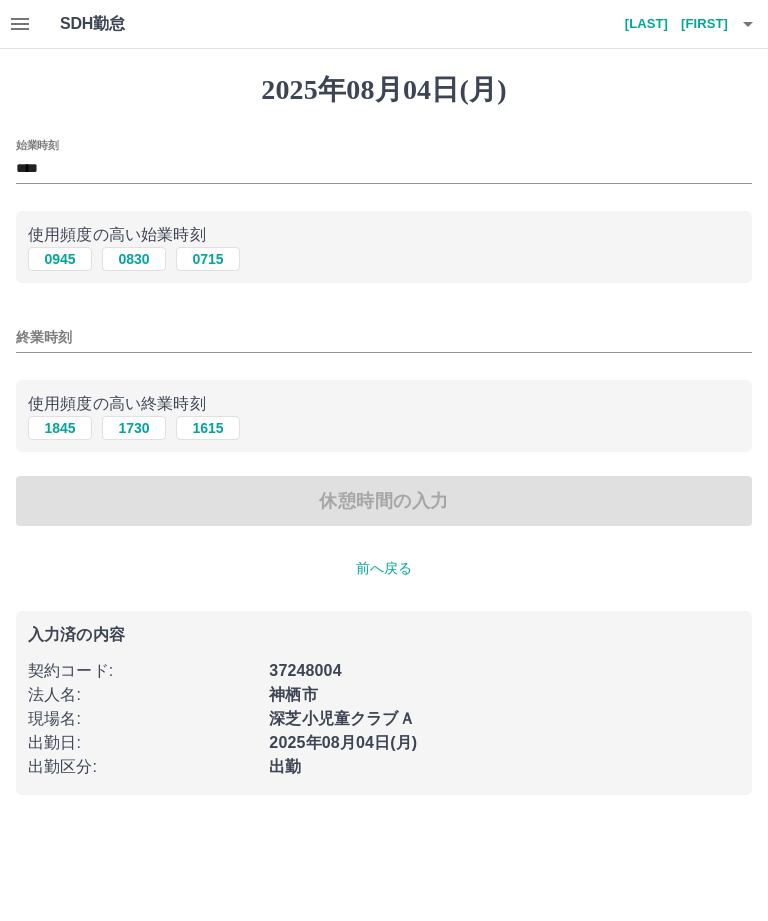click on "使用頻度の高い終業時刻" at bounding box center (384, 404) 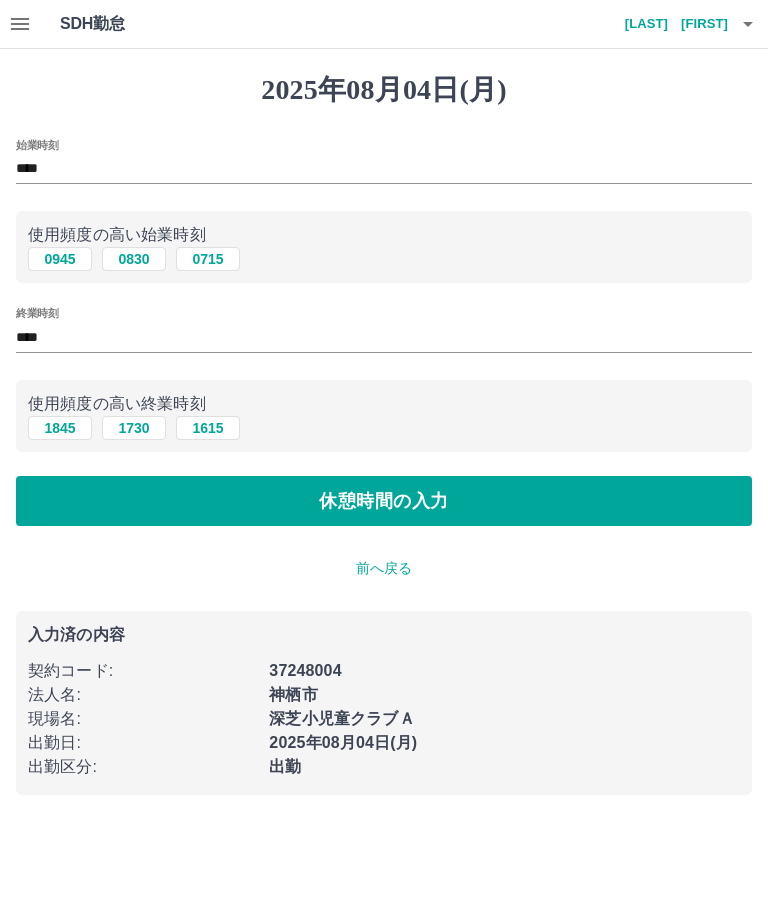click on "休憩時間の入力" at bounding box center (384, 501) 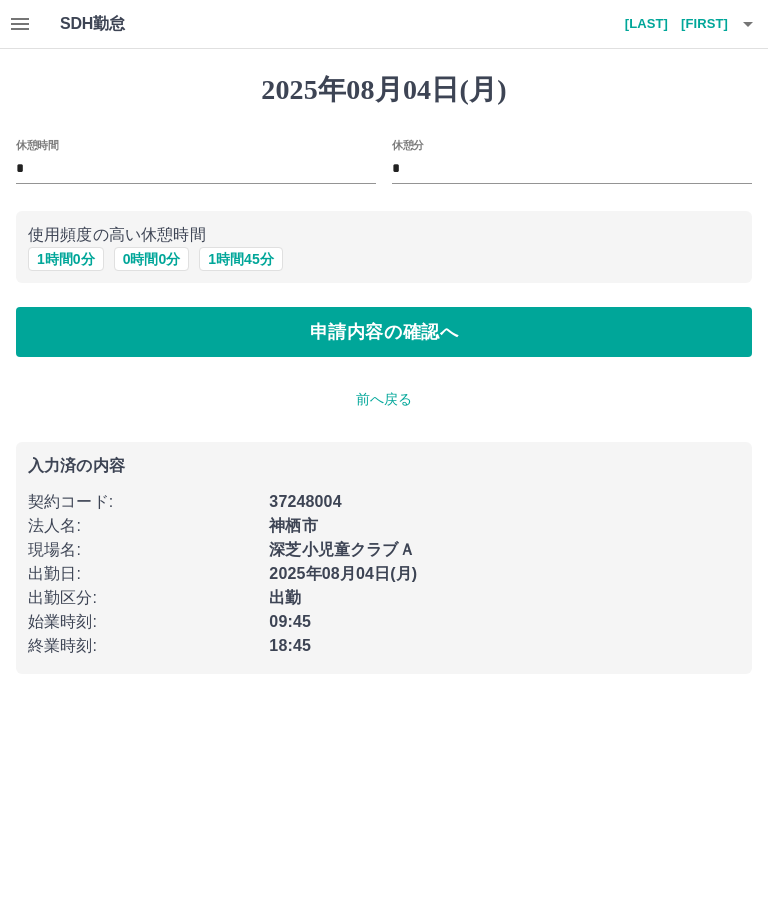 click on "1 時間 0 分" at bounding box center (66, 259) 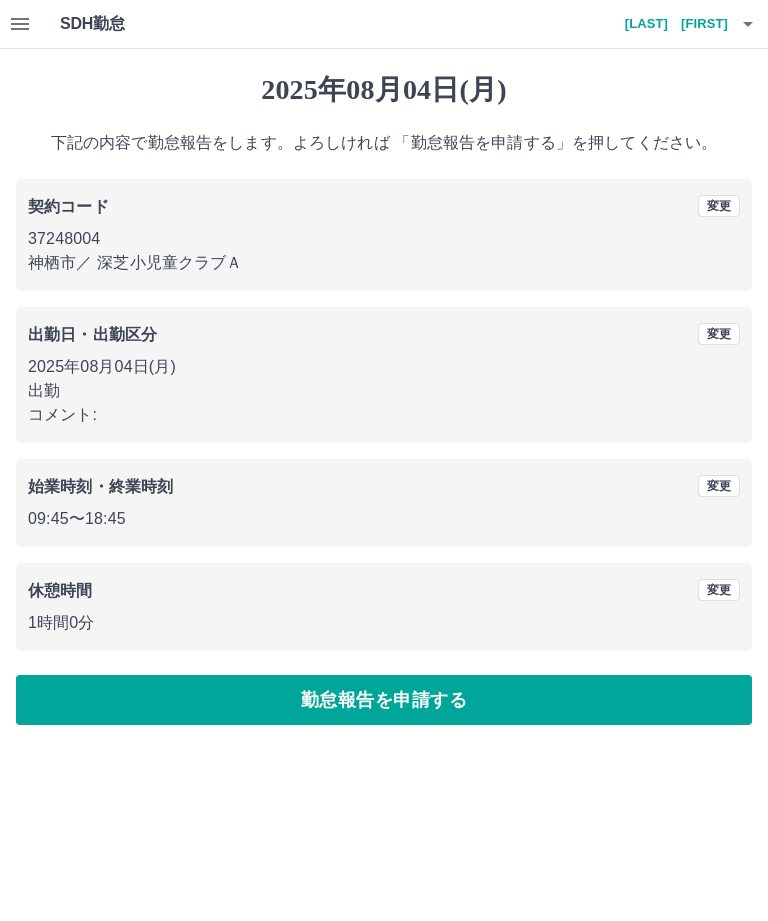 click on "勤怠報告を申請する" at bounding box center [384, 700] 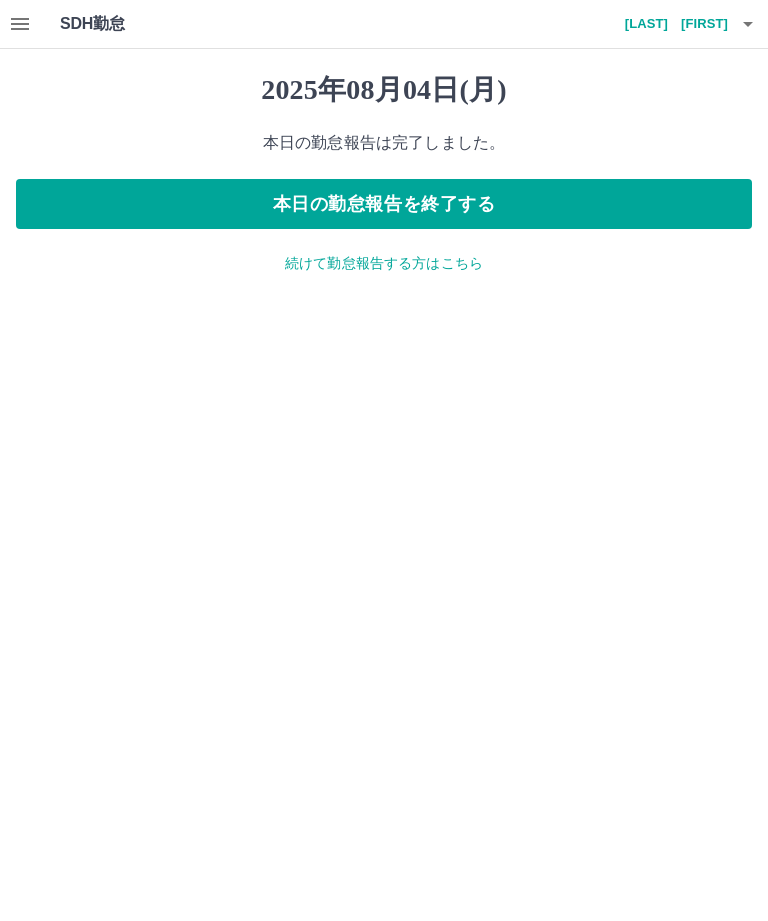click 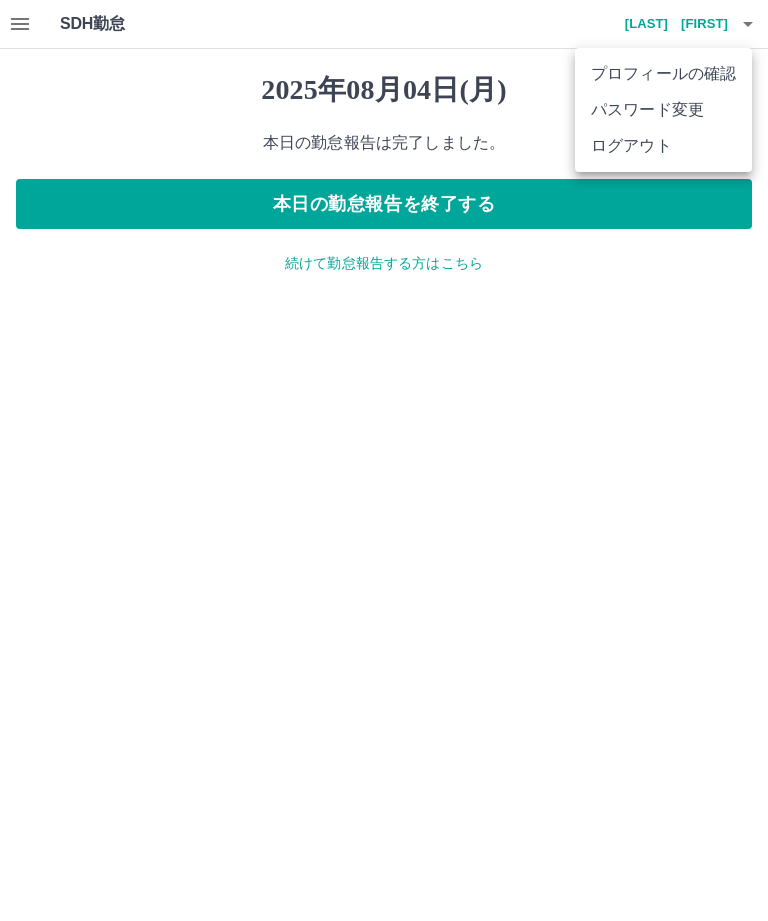 click on "ログアウト" at bounding box center (663, 146) 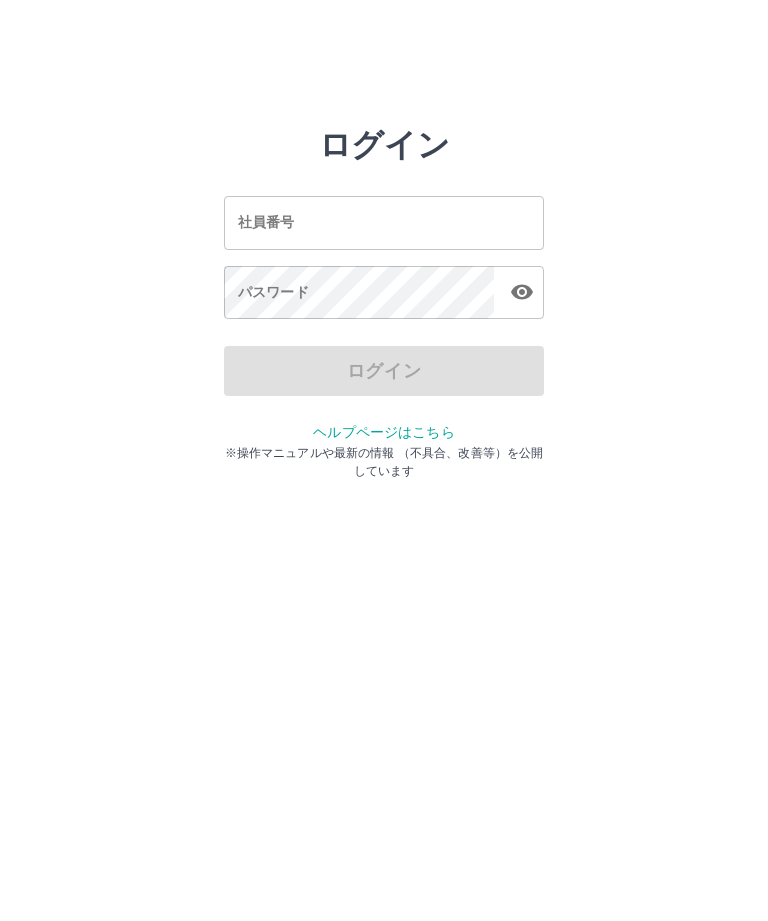 scroll, scrollTop: 0, scrollLeft: 0, axis: both 